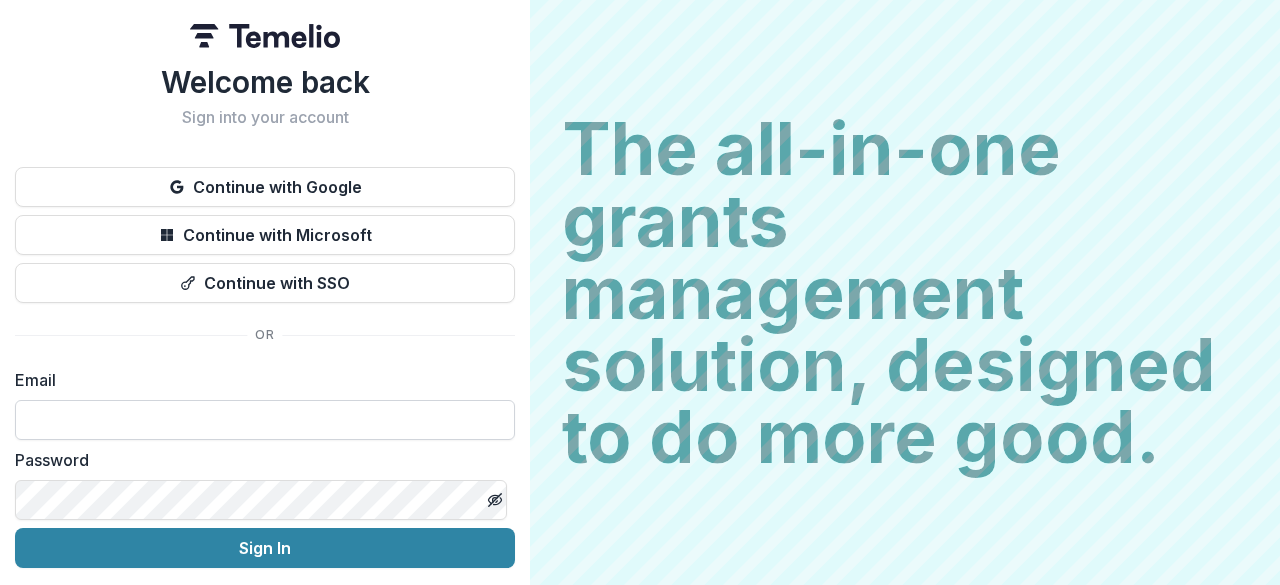 scroll, scrollTop: 0, scrollLeft: 0, axis: both 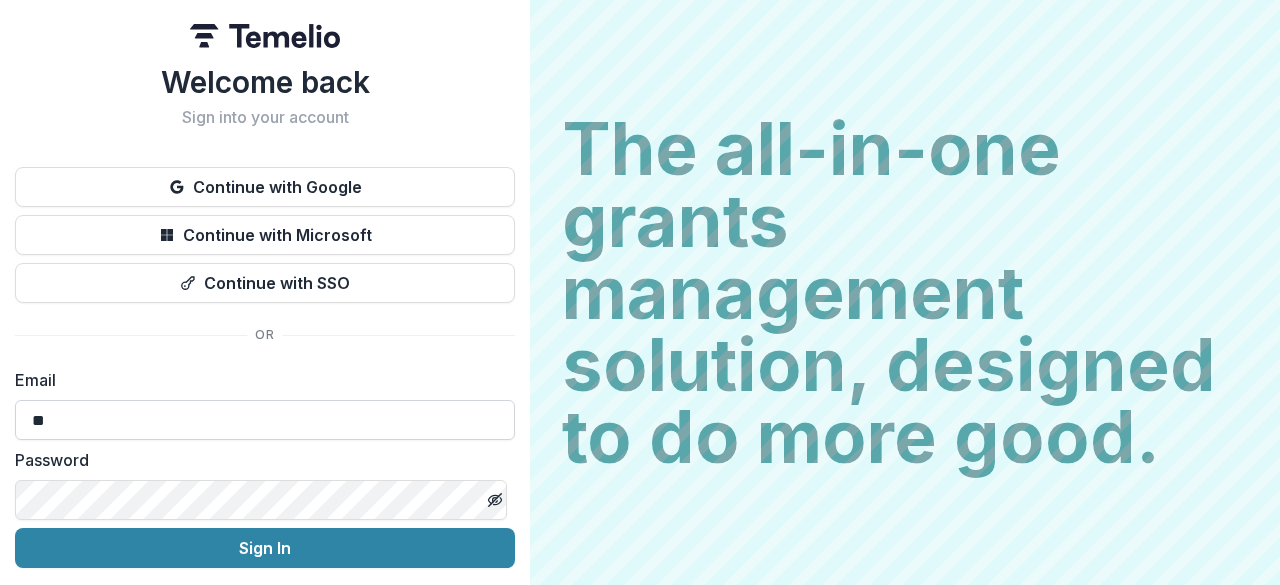 type on "**********" 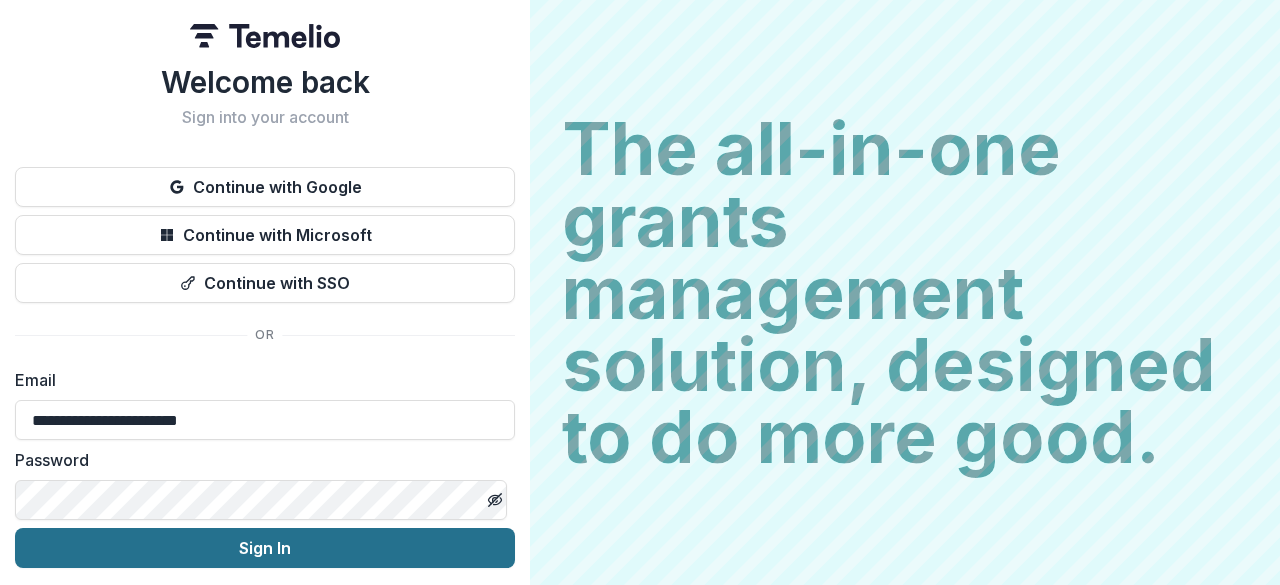 click on "Sign In" at bounding box center [265, 548] 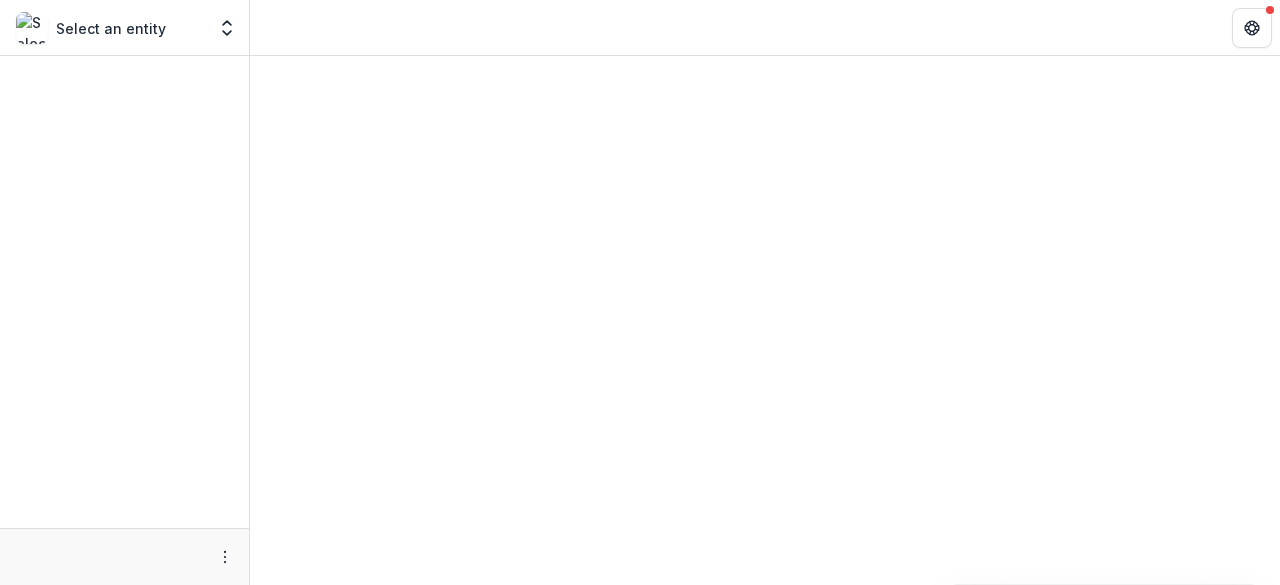 scroll, scrollTop: 0, scrollLeft: 0, axis: both 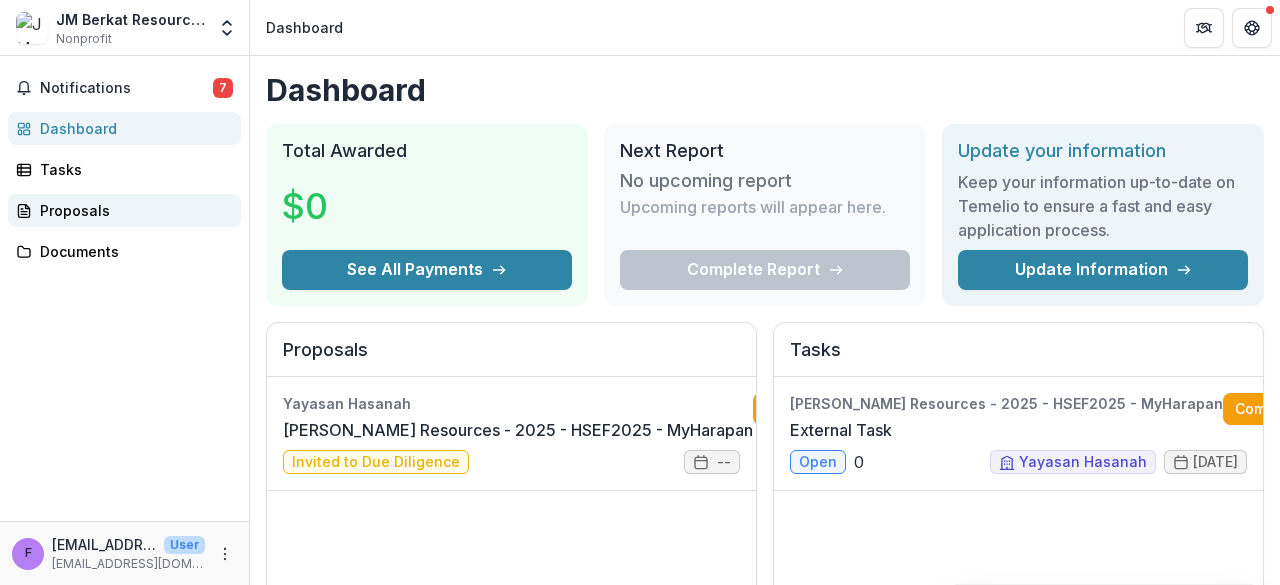 click on "Proposals" at bounding box center [132, 210] 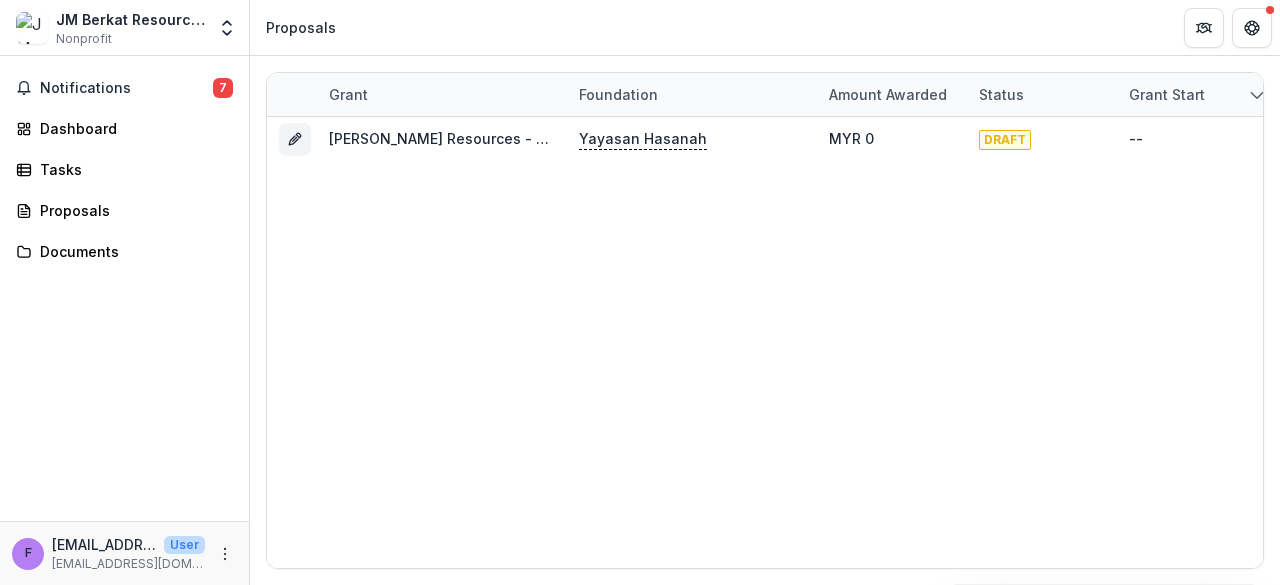 click on "f [EMAIL_ADDRESS][DOMAIN_NAME] User [DOMAIN_NAME][EMAIL_ADDRESS][DOMAIN_NAME]" at bounding box center [124, 553] 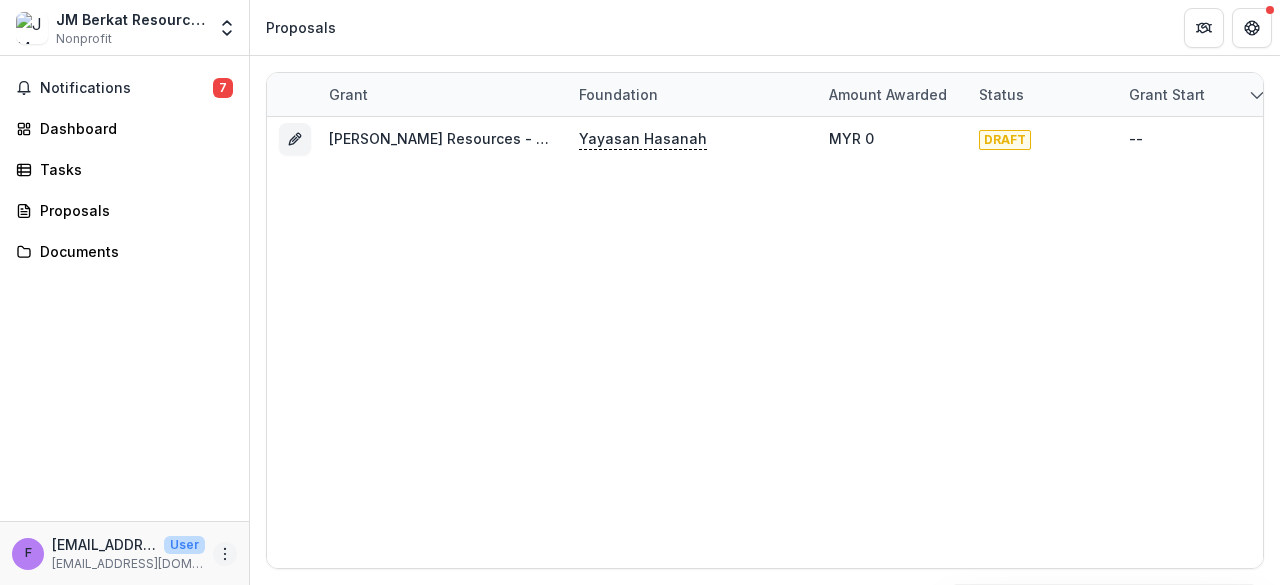 click 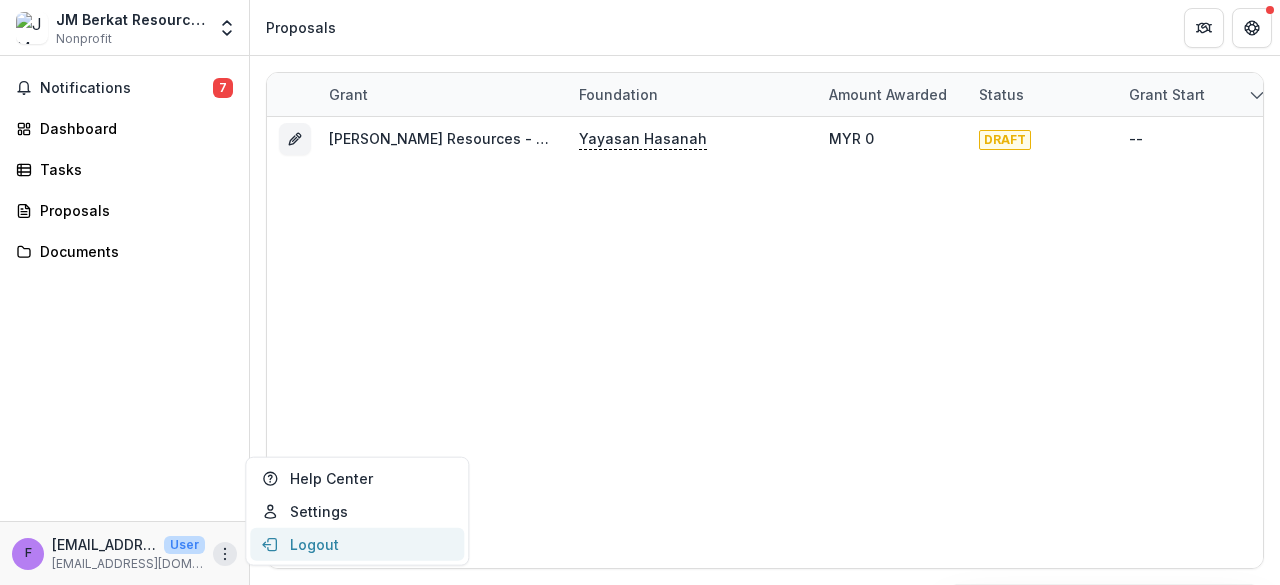 click on "Logout" at bounding box center [357, 544] 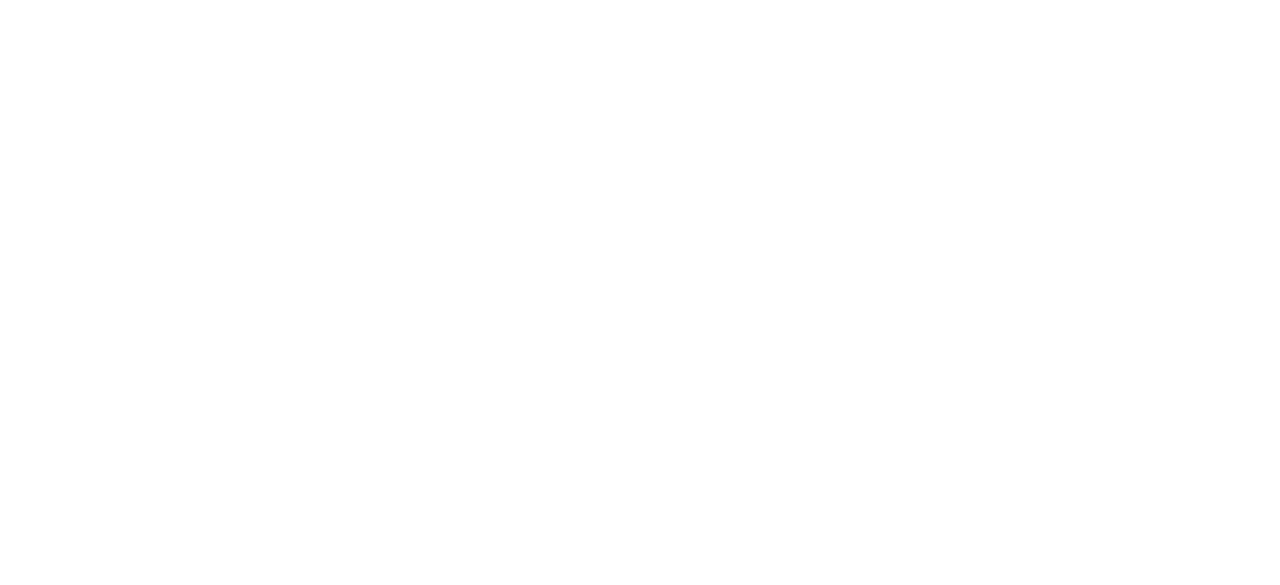 scroll, scrollTop: 0, scrollLeft: 0, axis: both 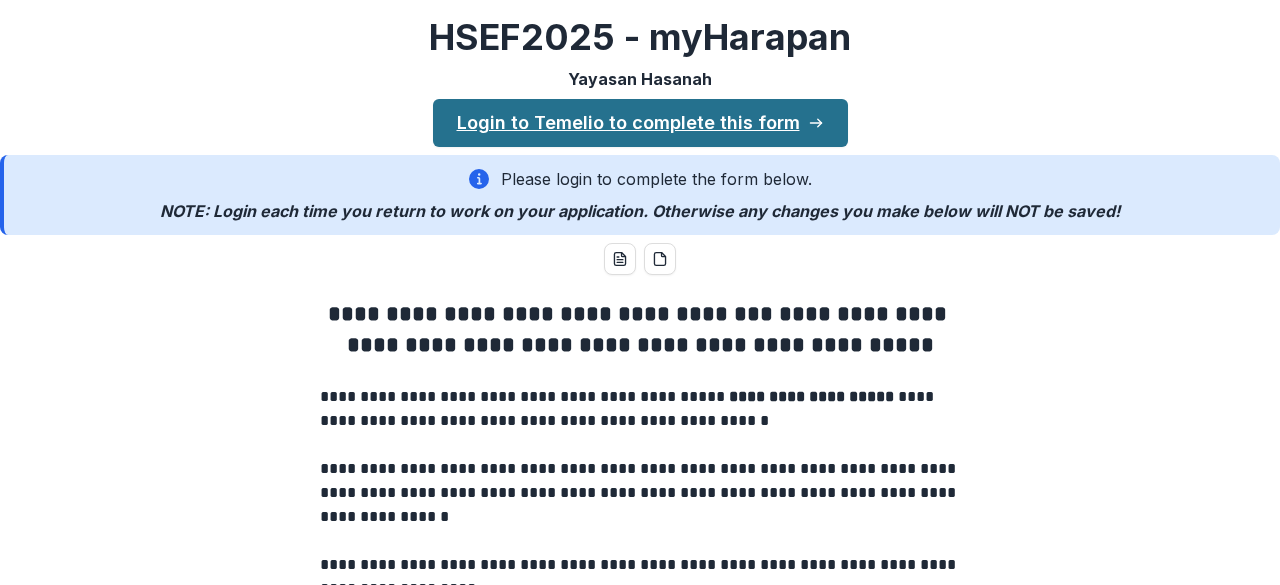 click on "Login to Temelio to complete this form" at bounding box center [640, 123] 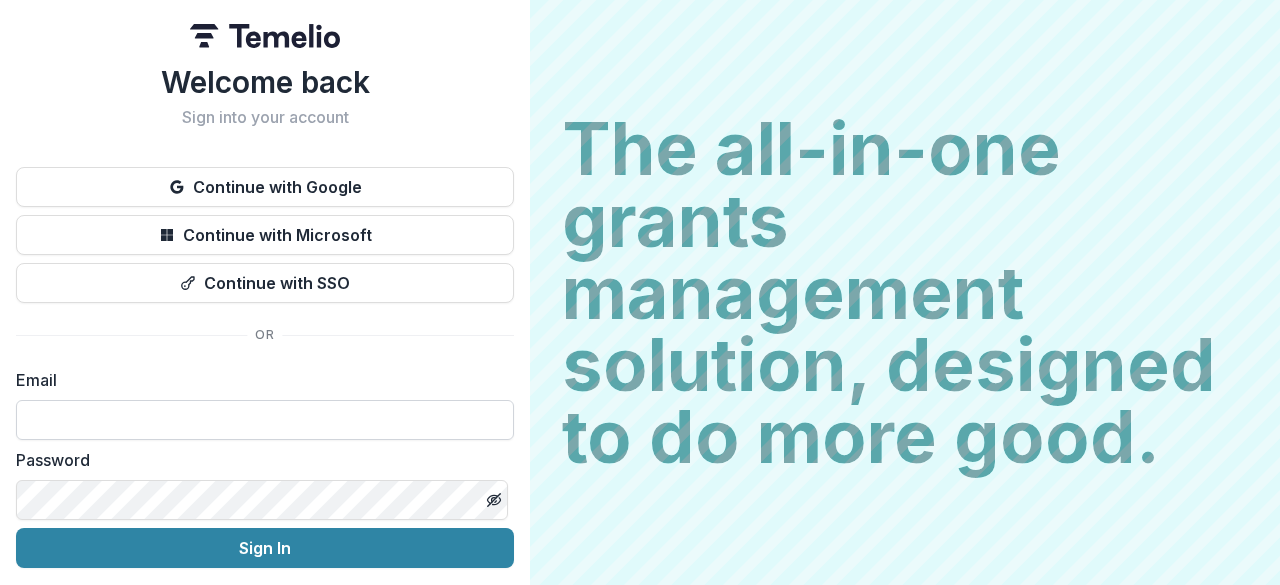 click at bounding box center (265, 420) 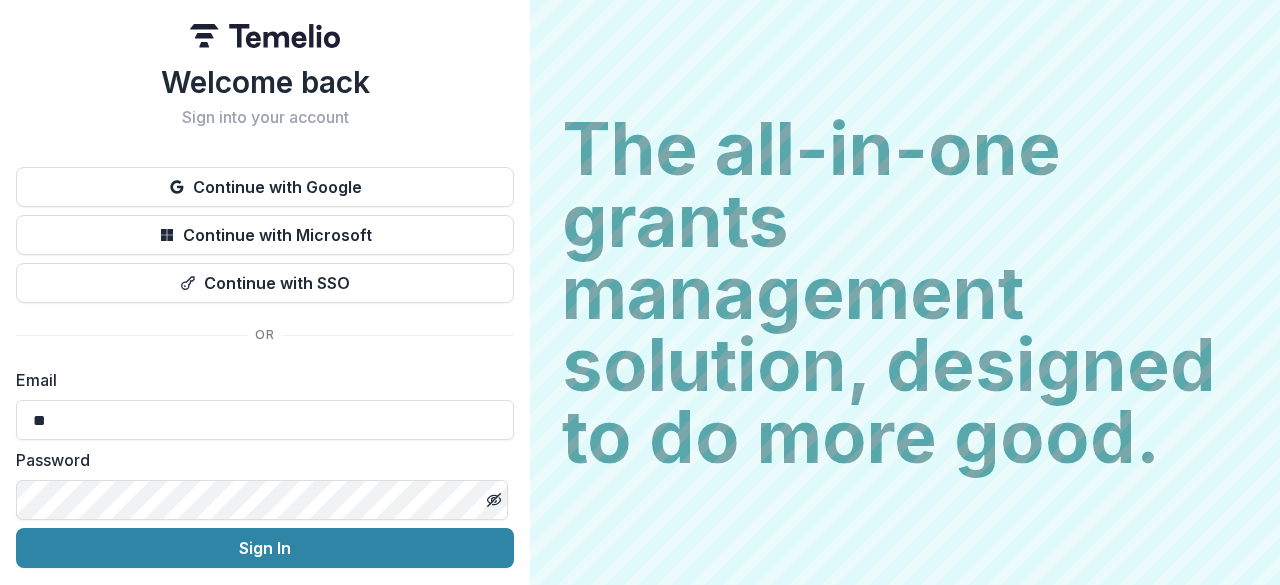 type on "**********" 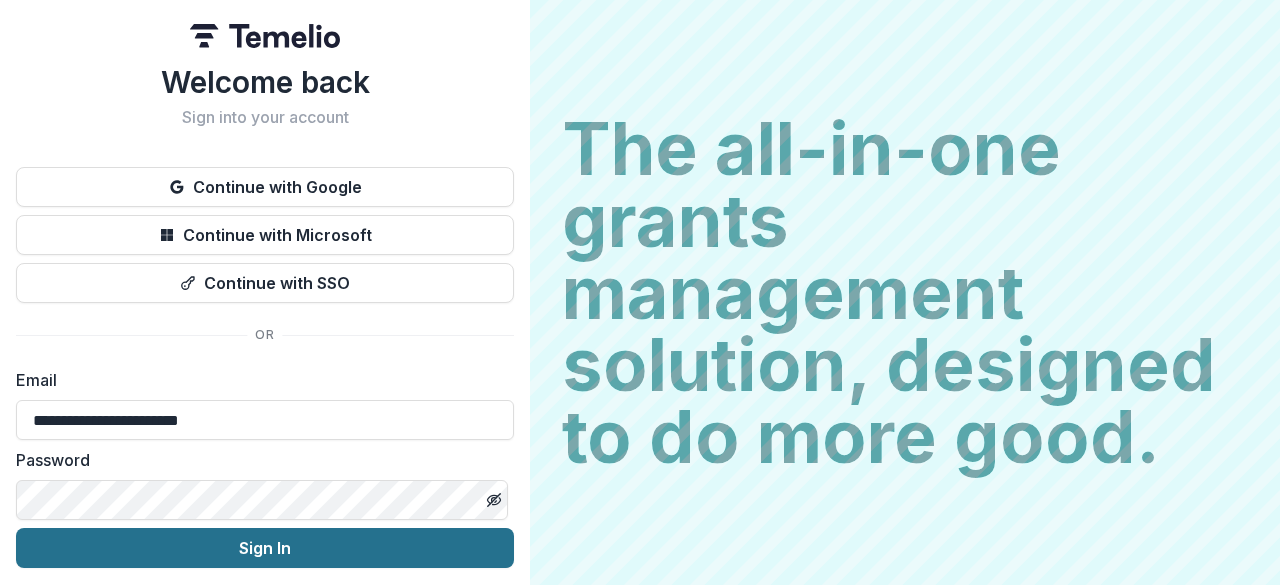 click on "Sign In" at bounding box center (265, 548) 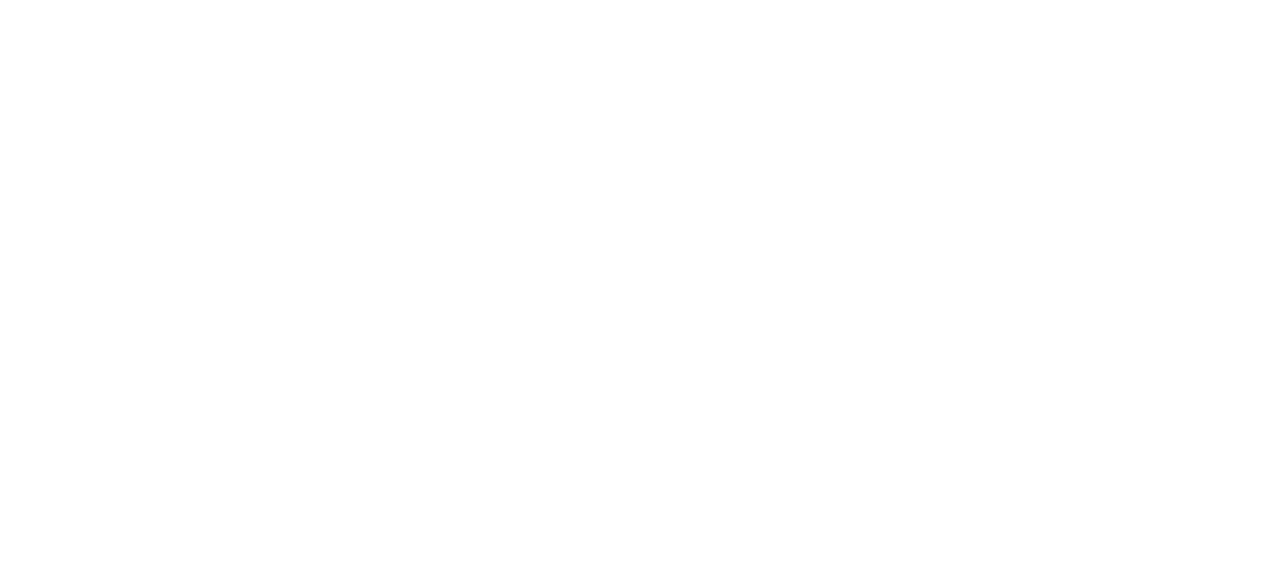 scroll, scrollTop: 0, scrollLeft: 0, axis: both 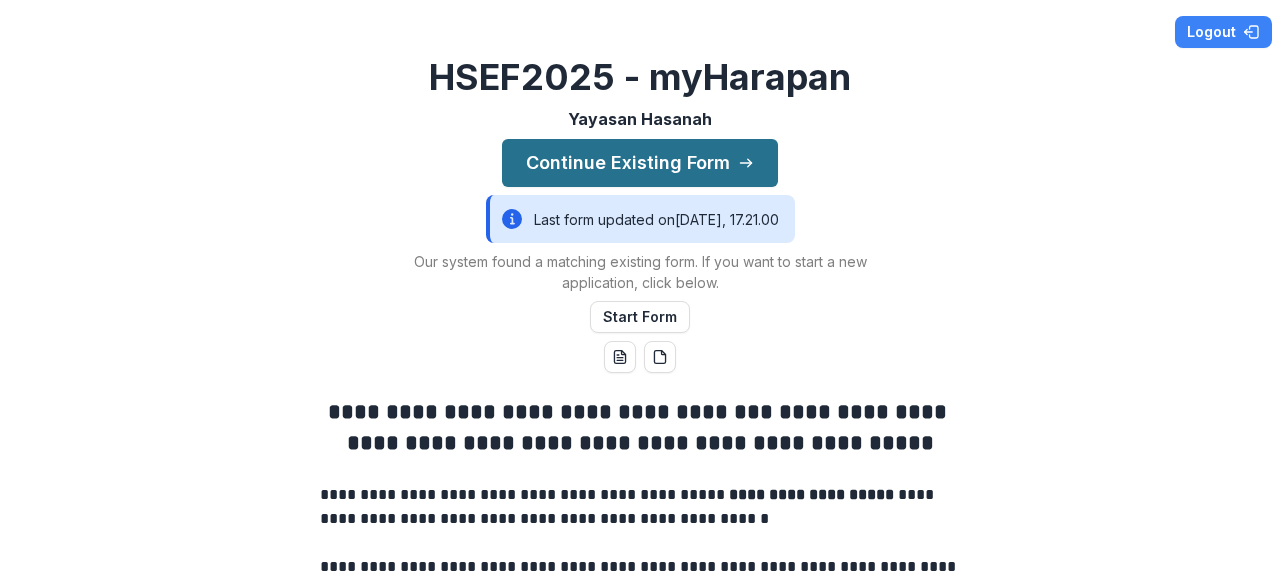 click on "Continue Existing Form" at bounding box center [640, 163] 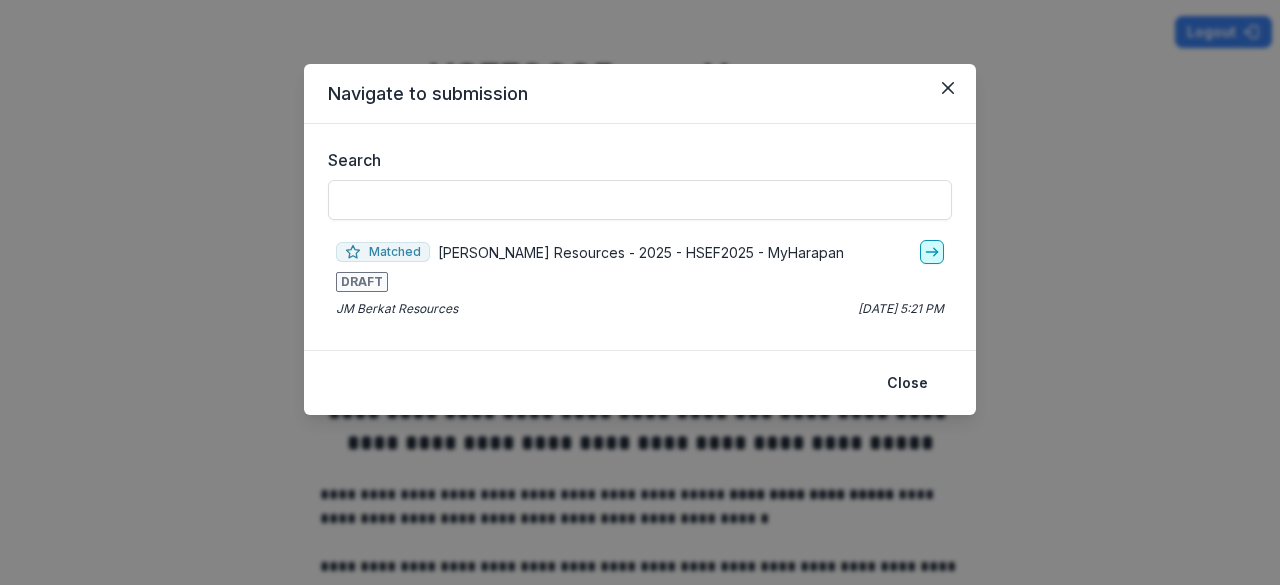 click 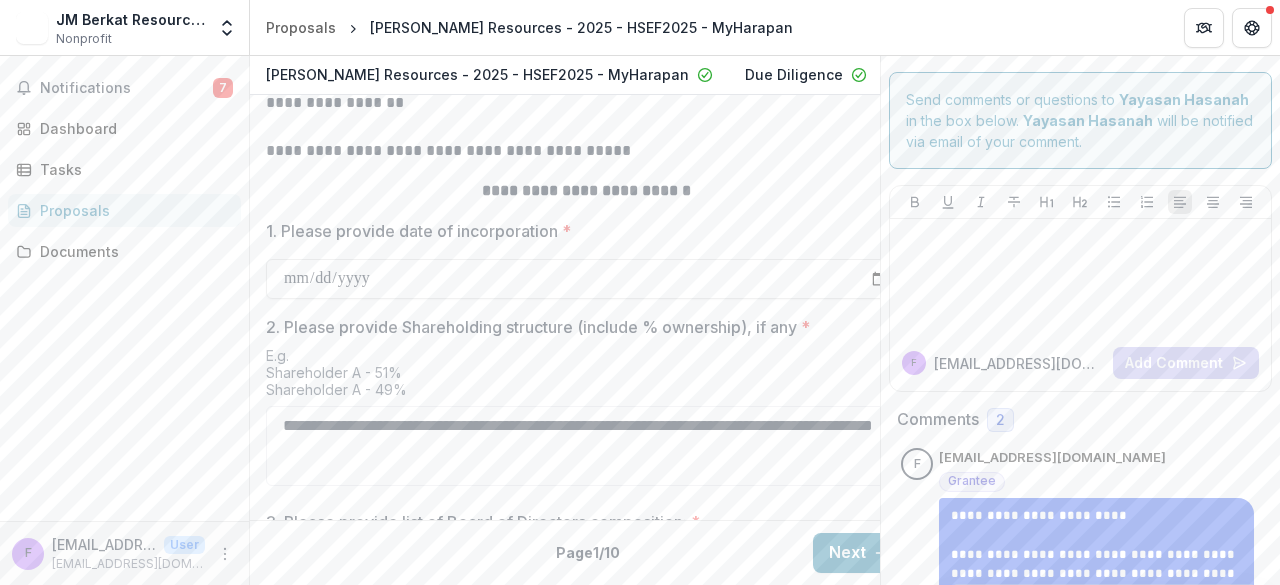 scroll, scrollTop: 1094, scrollLeft: 0, axis: vertical 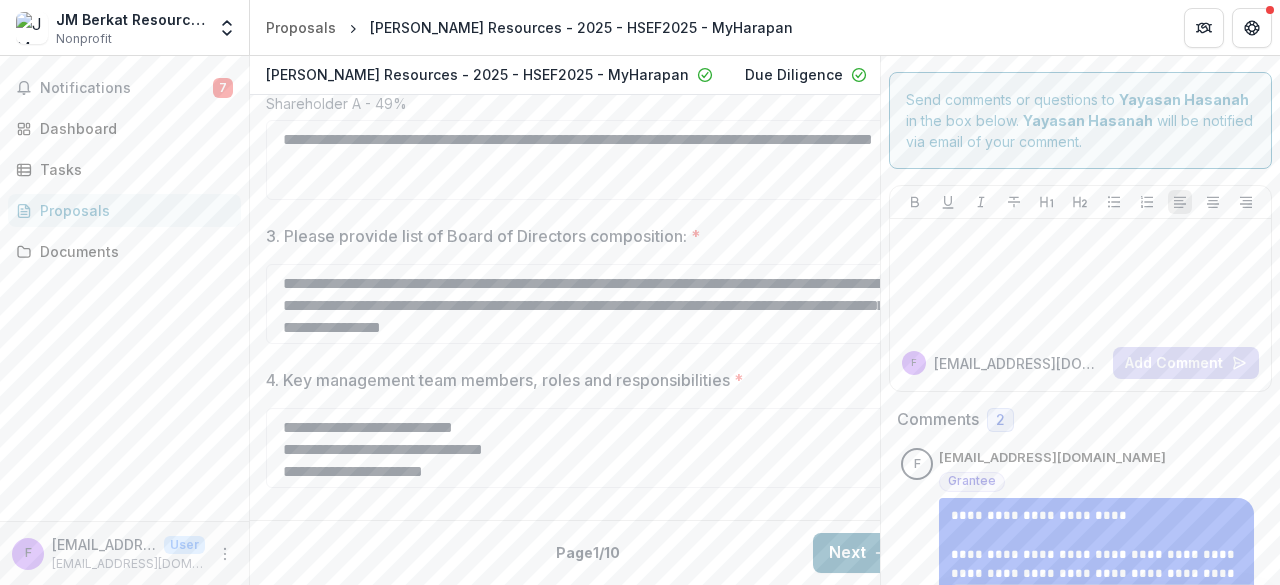 click on "Next" at bounding box center (859, 553) 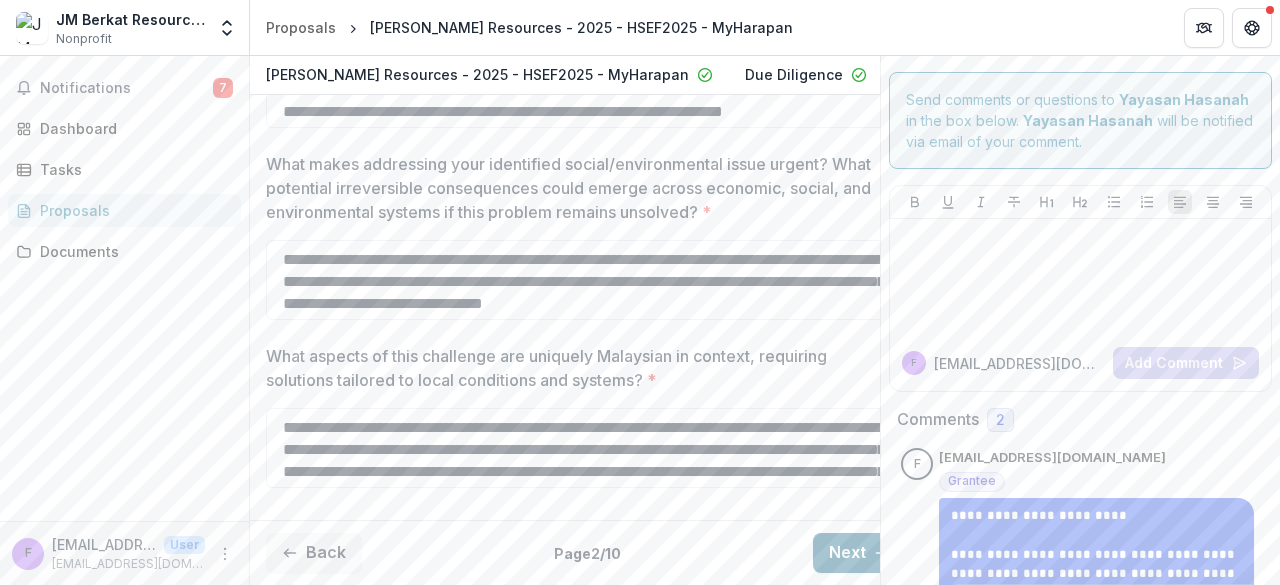 click on "Next" at bounding box center [859, 553] 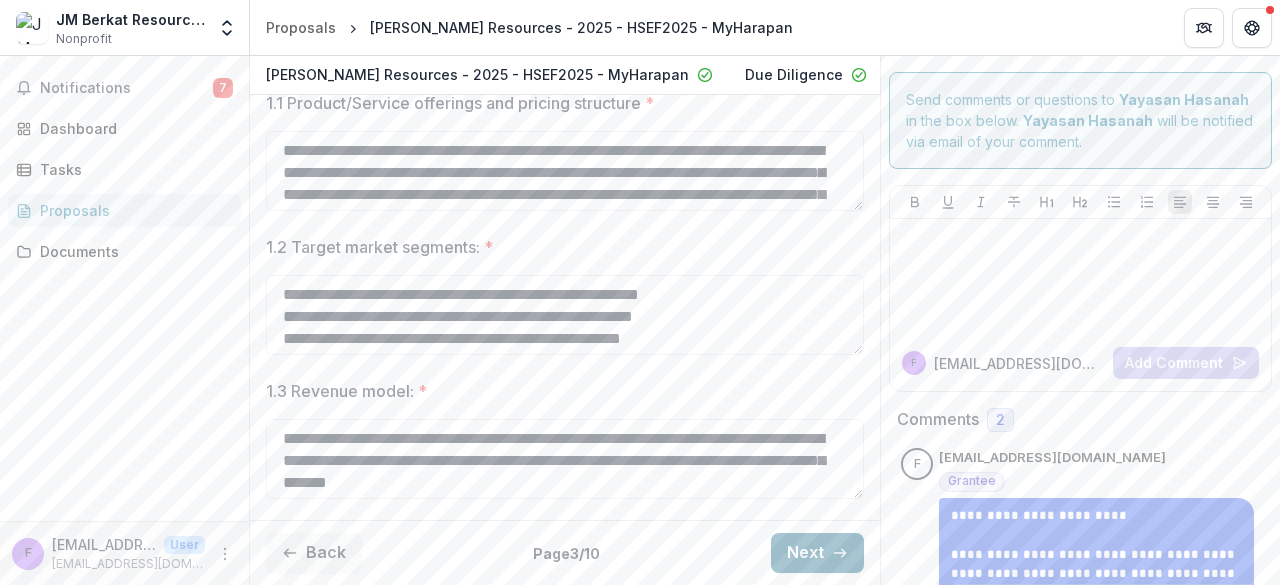 click on "Next" at bounding box center (817, 553) 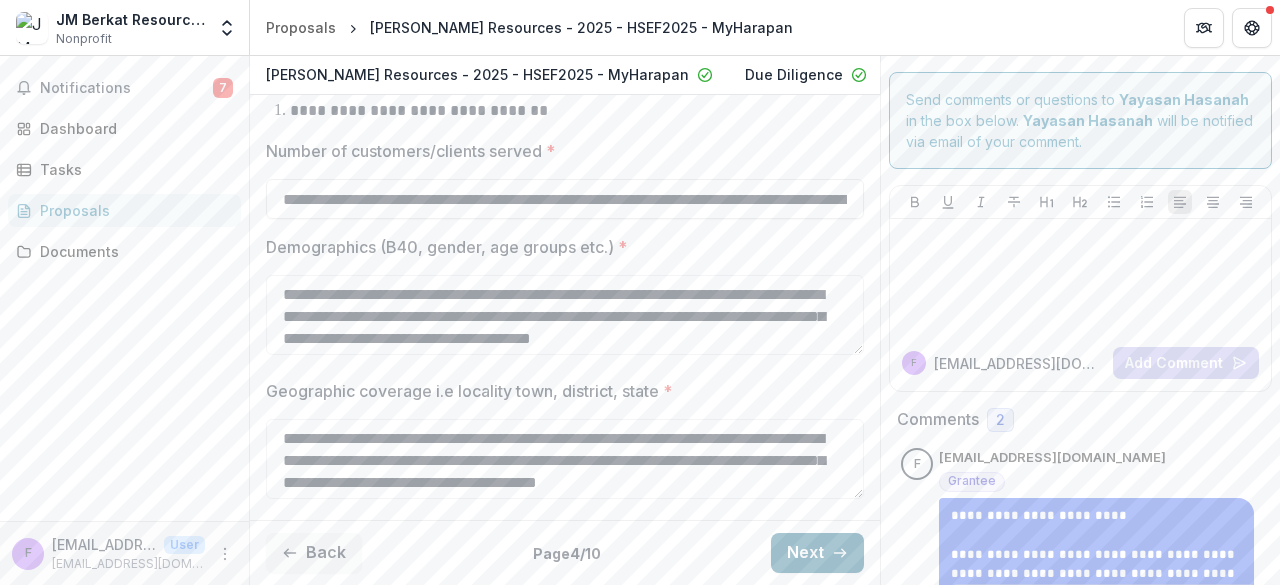 click on "Next" at bounding box center (817, 553) 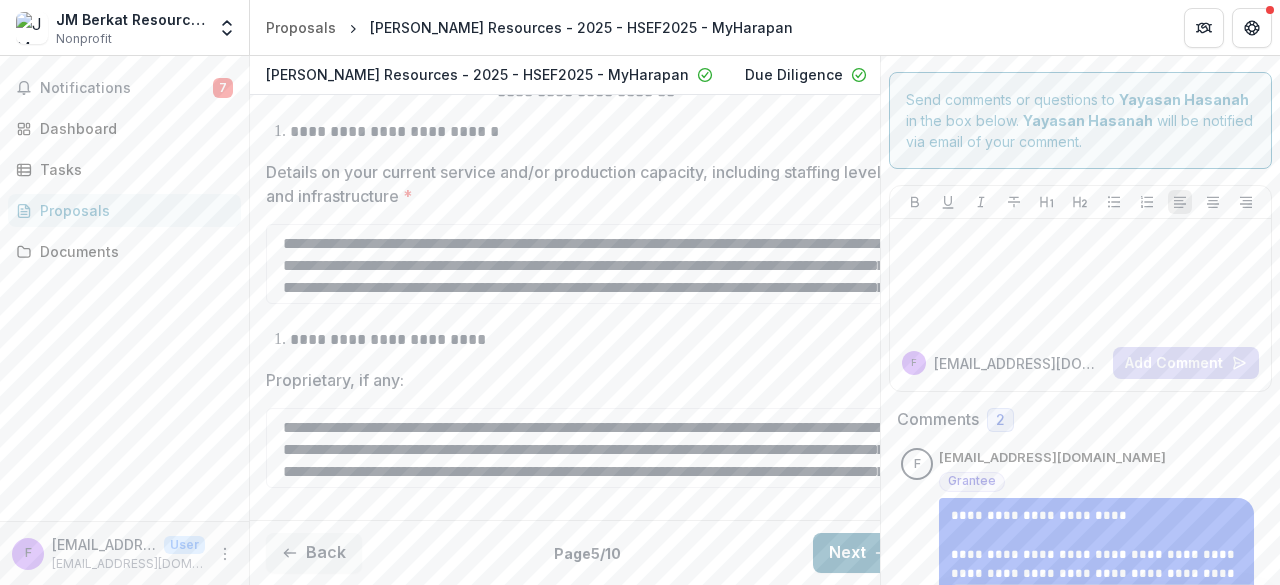 scroll, scrollTop: 456, scrollLeft: 0, axis: vertical 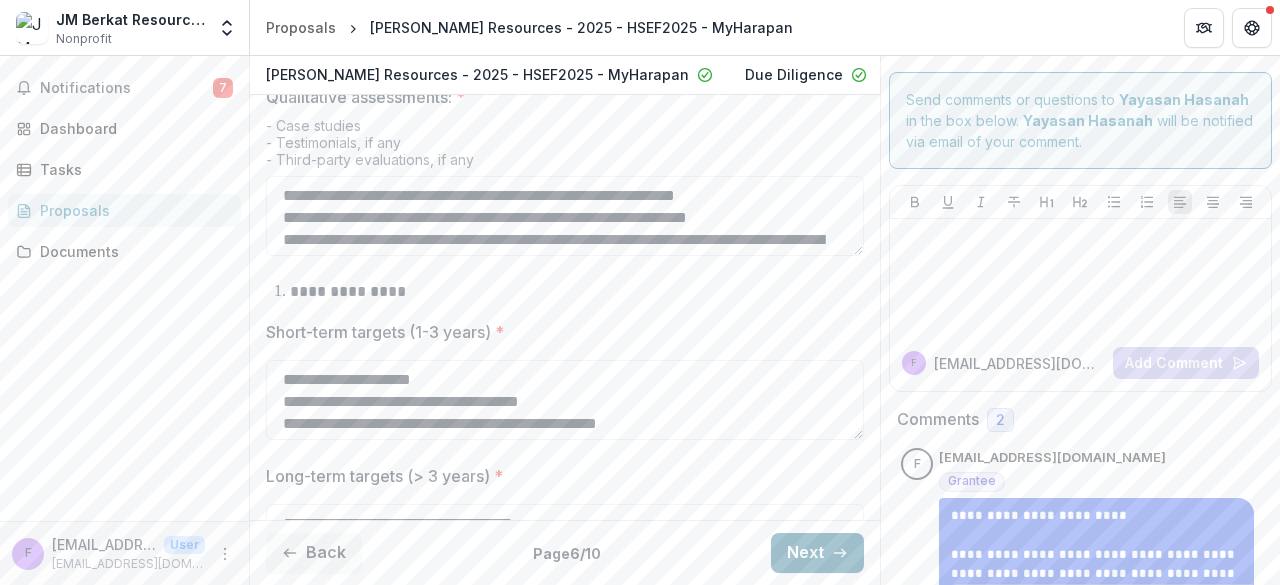 click on "Next" at bounding box center (817, 553) 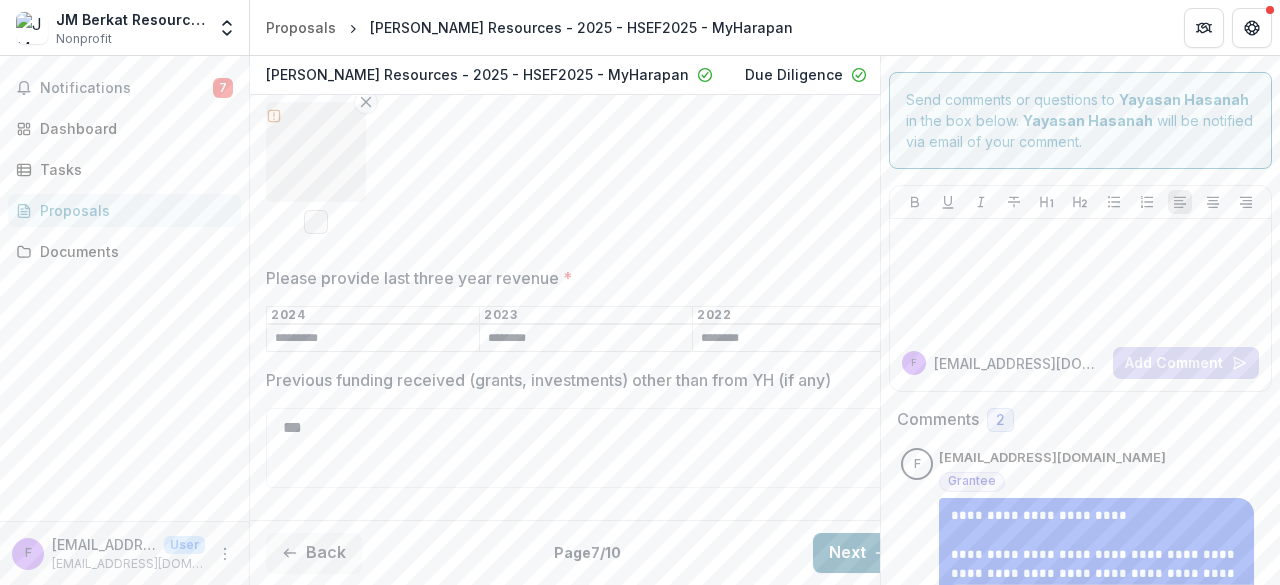 scroll, scrollTop: 681, scrollLeft: 0, axis: vertical 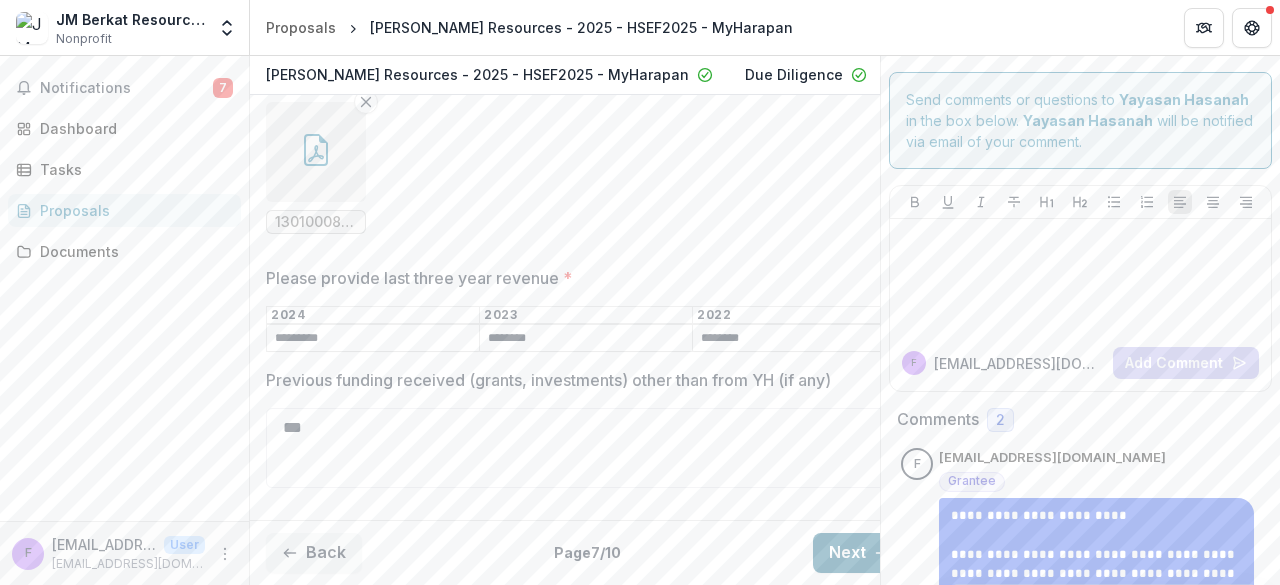 click on "Next" at bounding box center (859, 553) 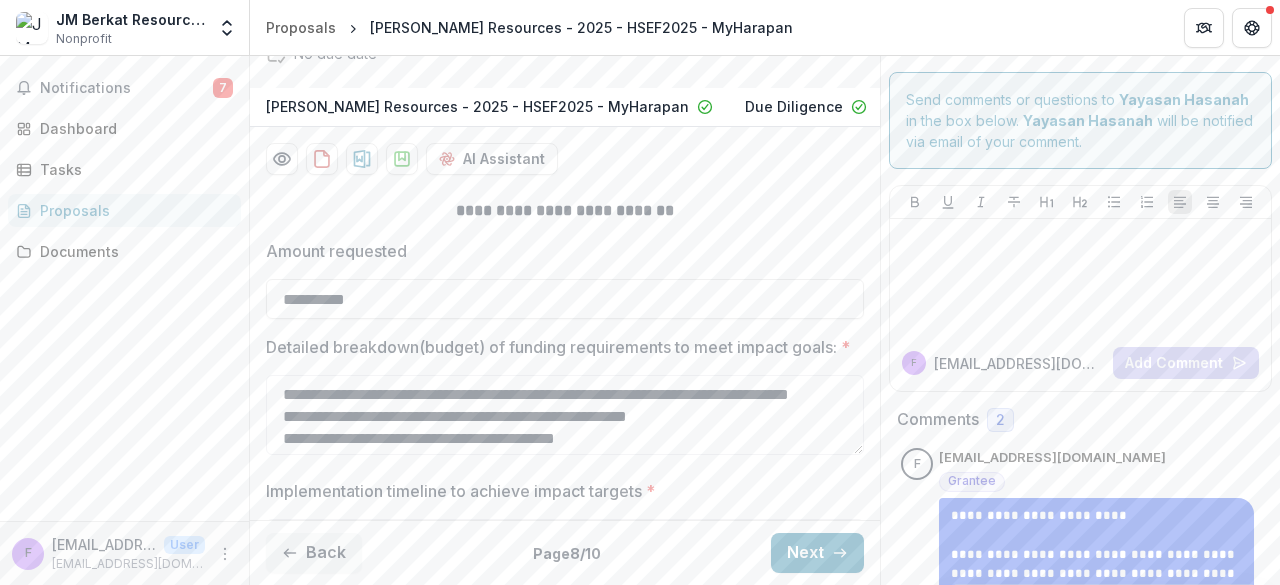 scroll, scrollTop: 331, scrollLeft: 0, axis: vertical 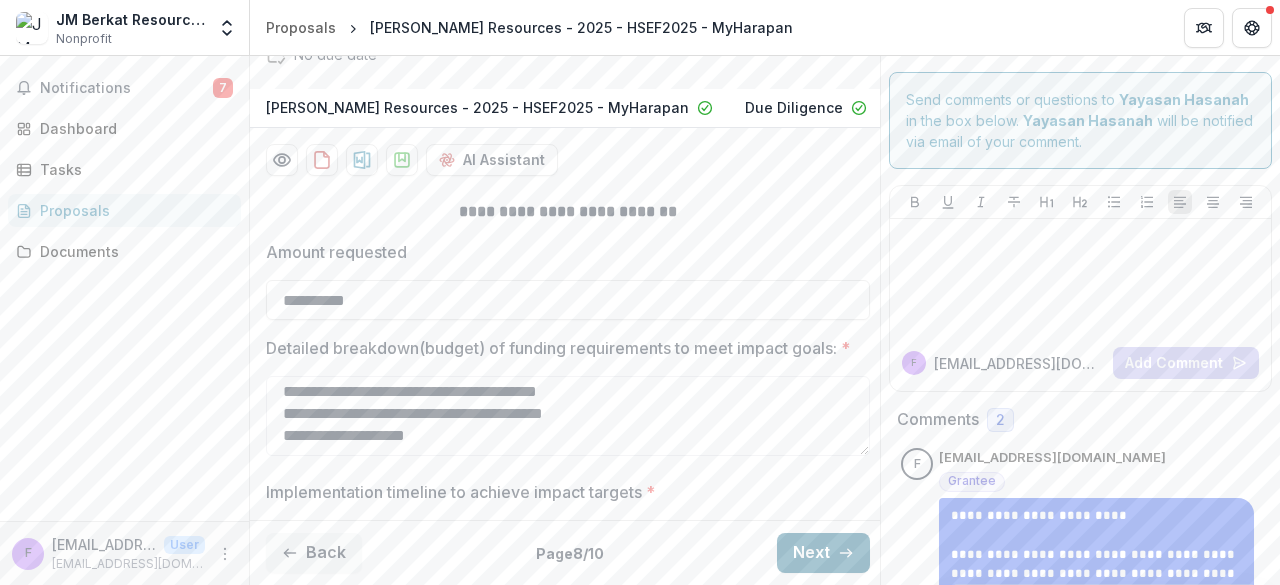 click on "Next" at bounding box center (823, 553) 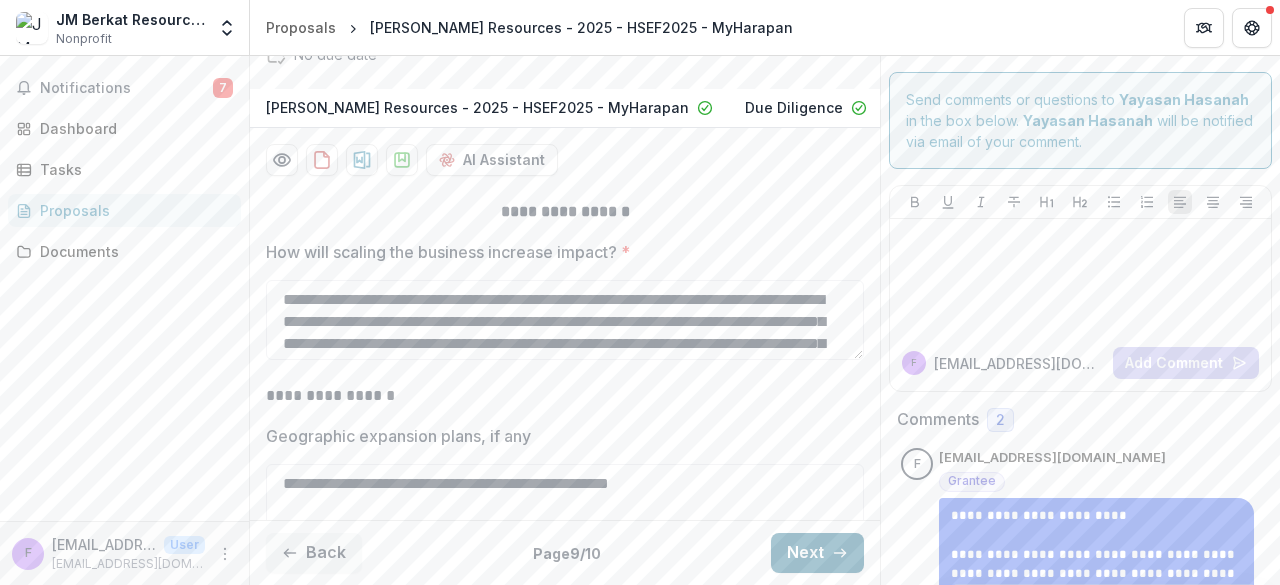 click on "Next" at bounding box center [817, 553] 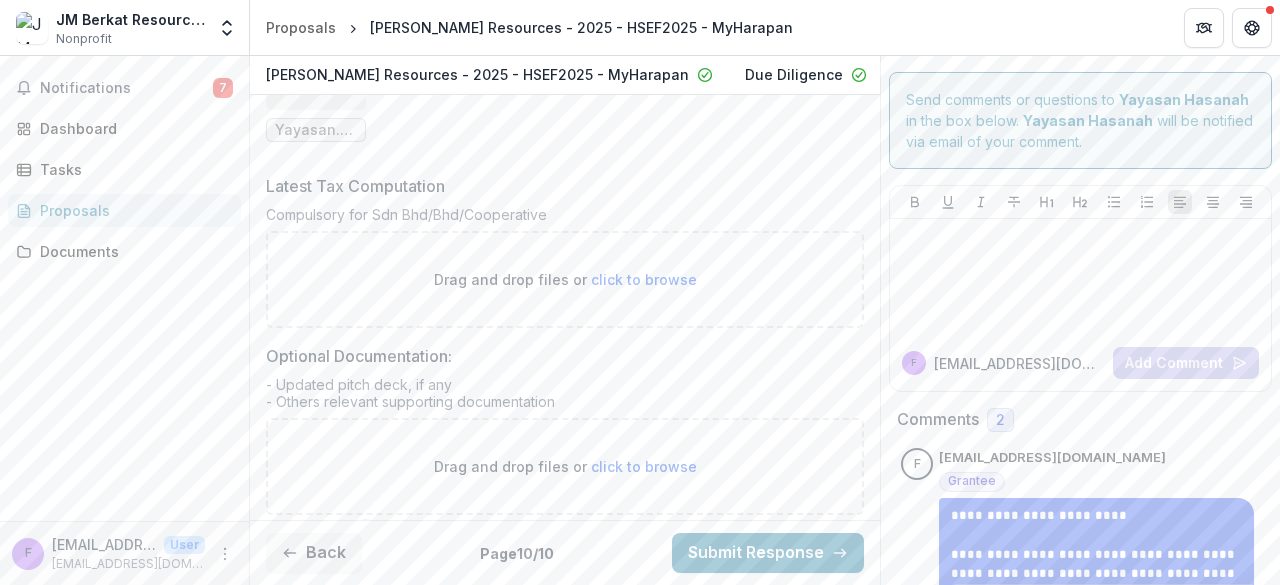 scroll, scrollTop: 1186, scrollLeft: 0, axis: vertical 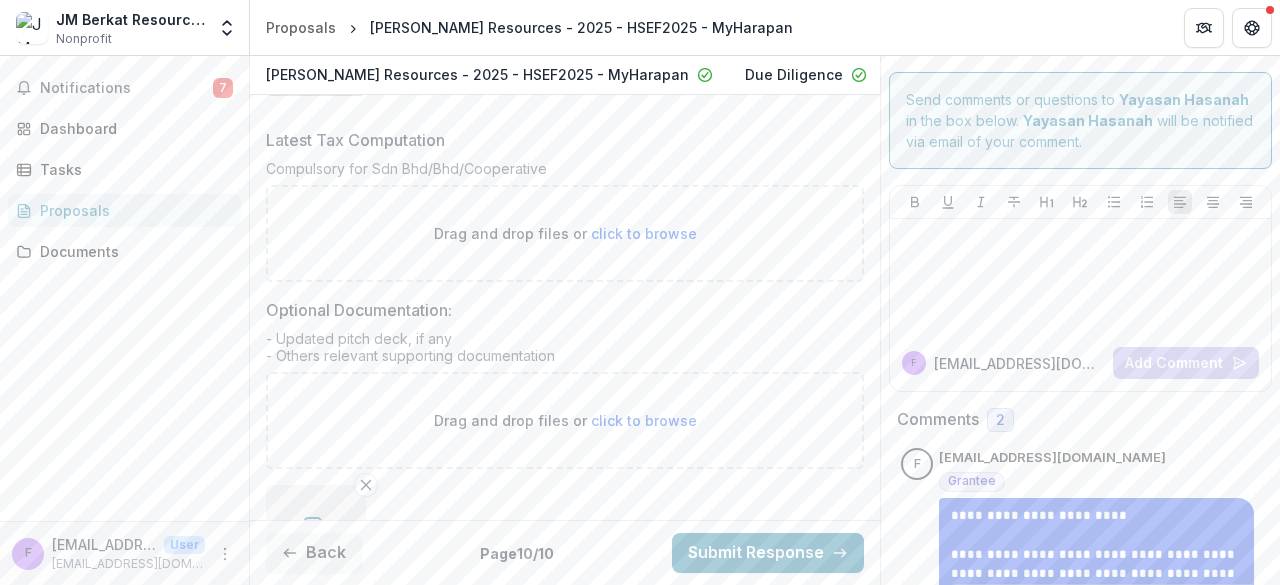 click on "click to browse" at bounding box center (644, 233) 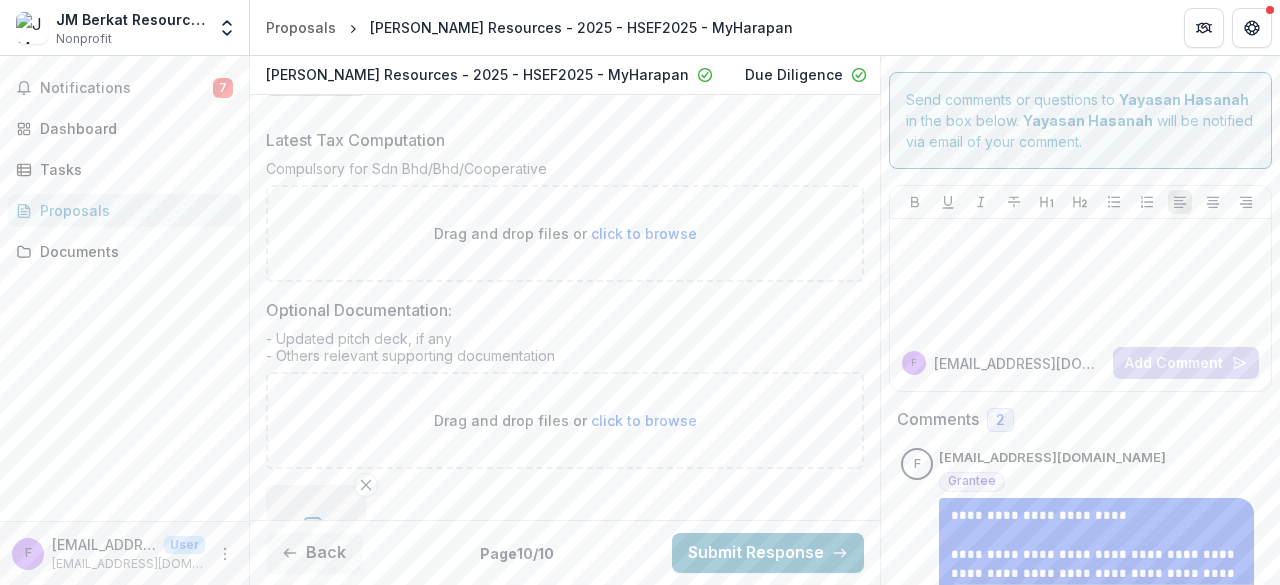 type on "**********" 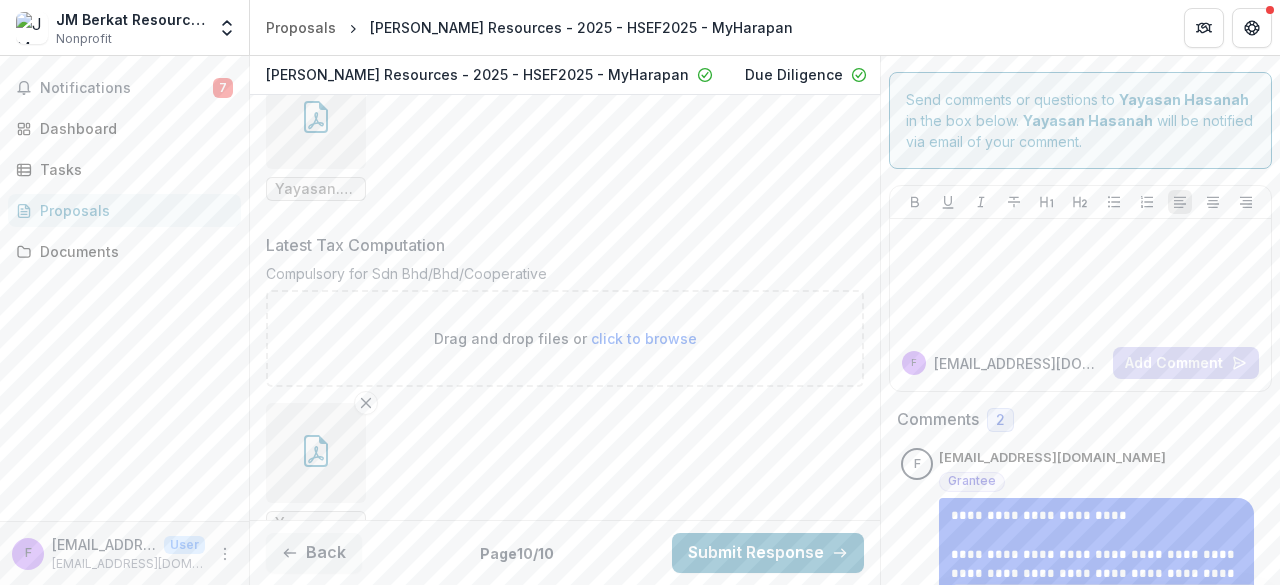 scroll, scrollTop: 1082, scrollLeft: 0, axis: vertical 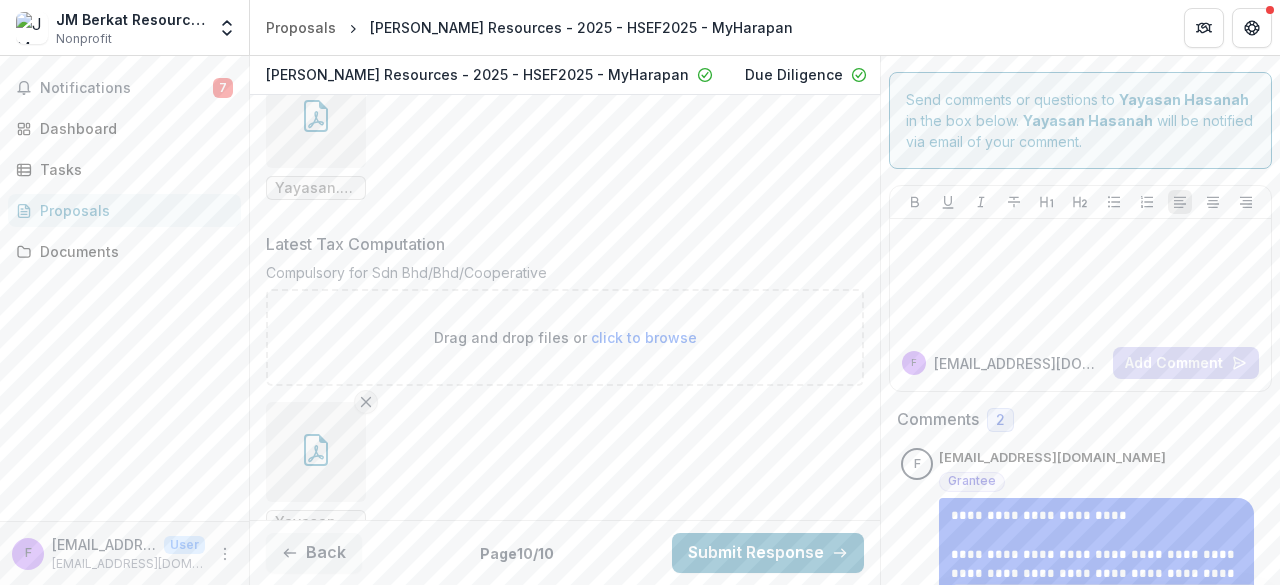 click 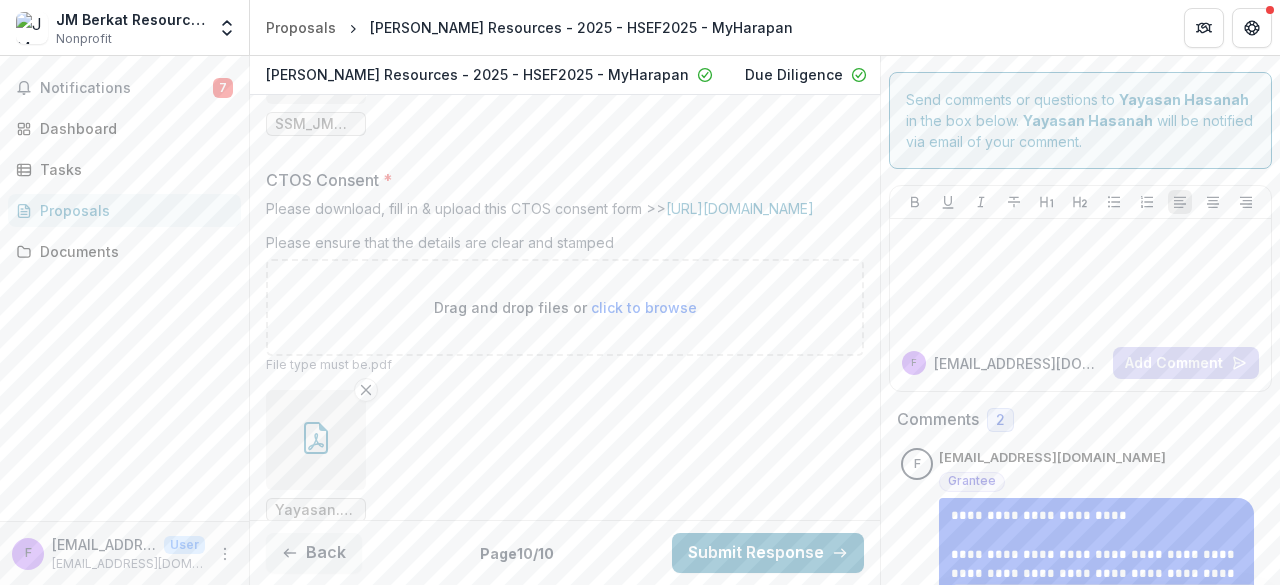 scroll, scrollTop: 868, scrollLeft: 0, axis: vertical 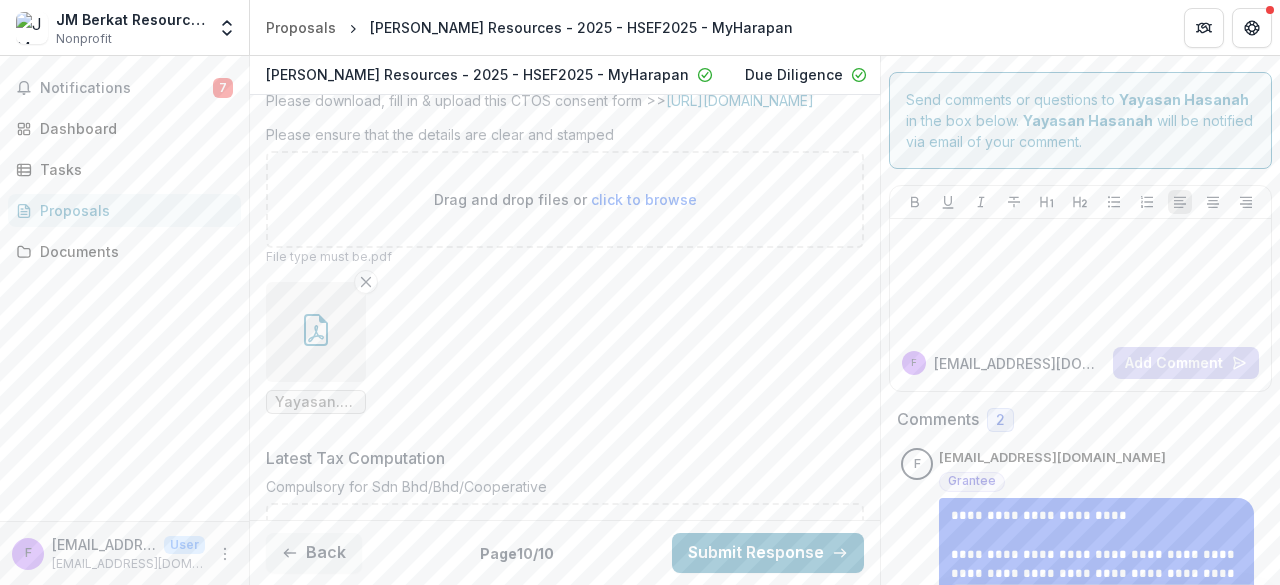 click 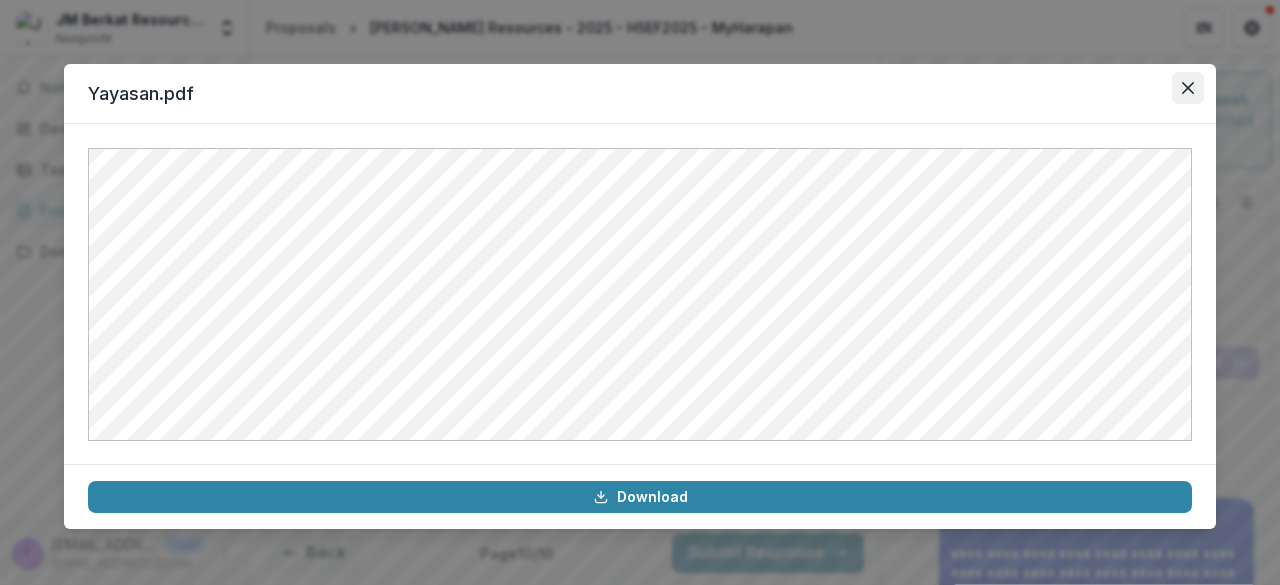click at bounding box center [1188, 88] 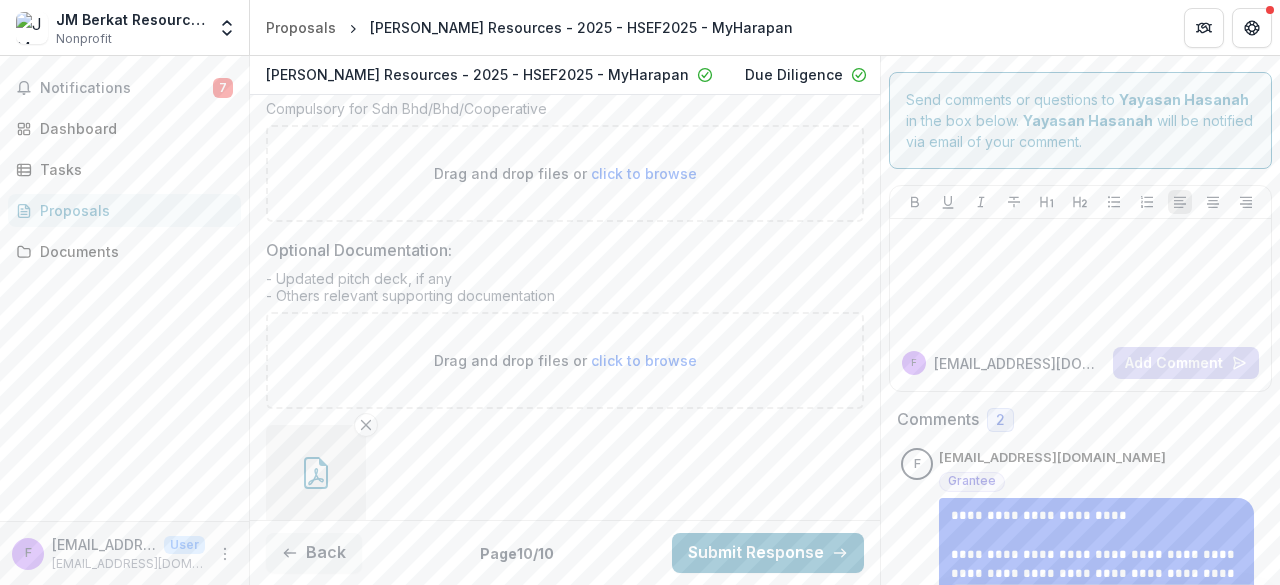 scroll, scrollTop: 1310, scrollLeft: 0, axis: vertical 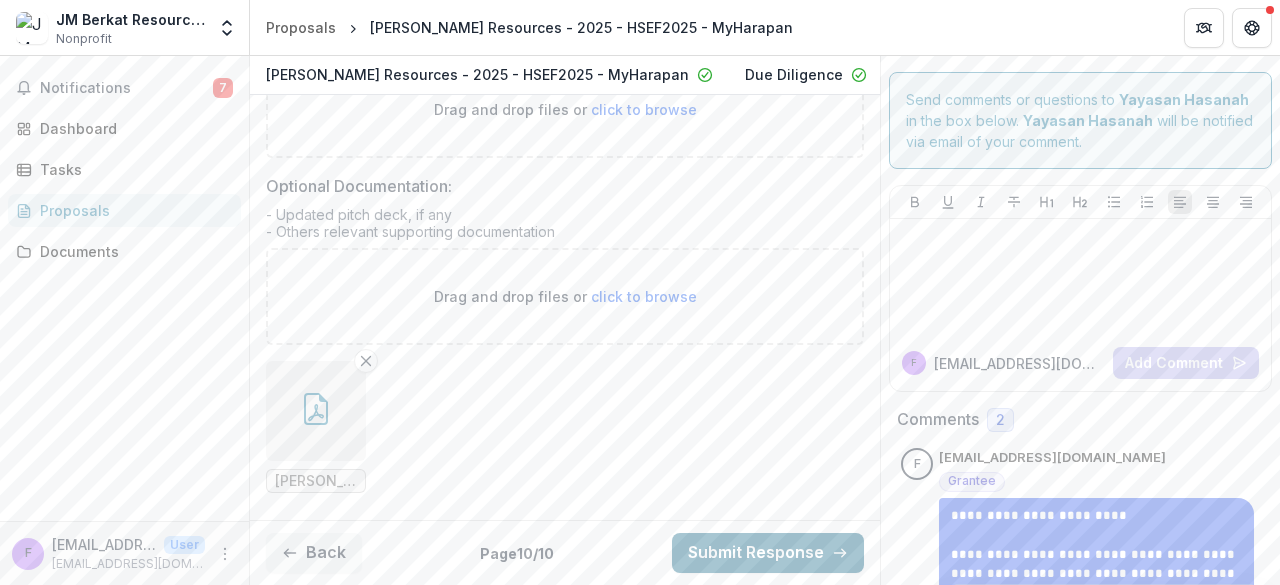 click on "Submit Response" at bounding box center (768, 553) 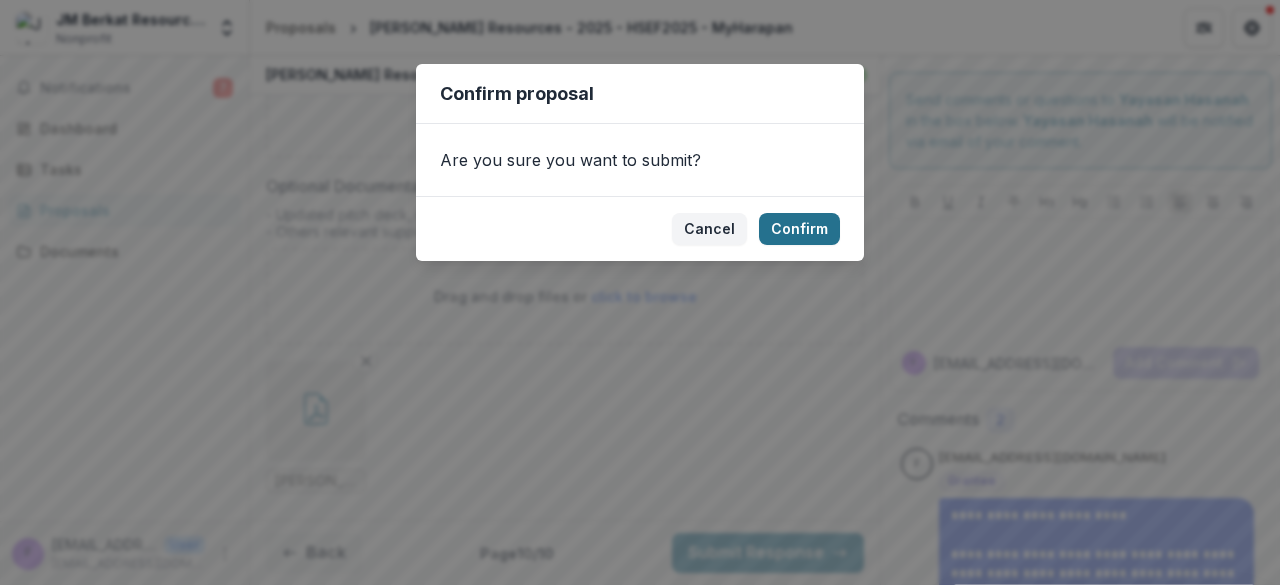 click on "Confirm" at bounding box center (799, 229) 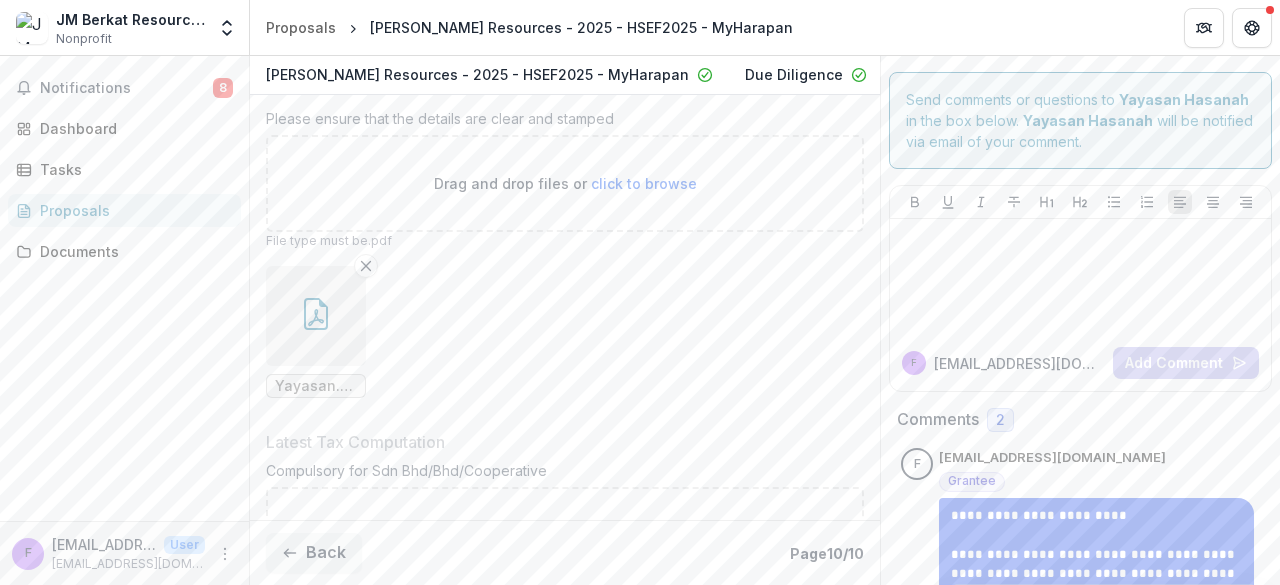 scroll, scrollTop: 1374, scrollLeft: 0, axis: vertical 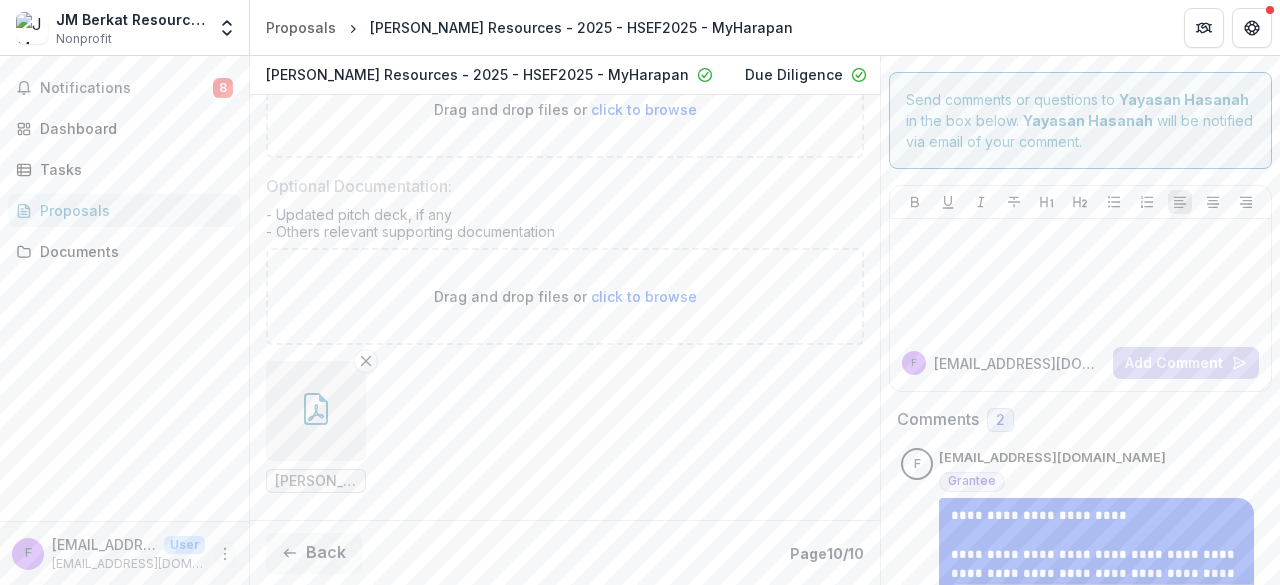 click 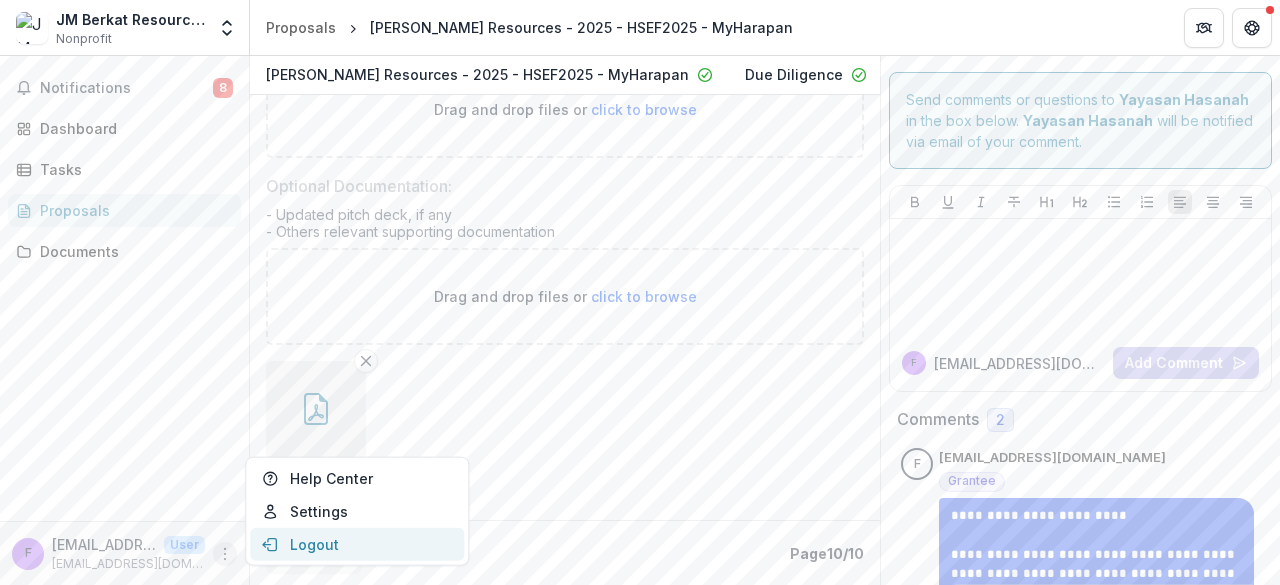 click 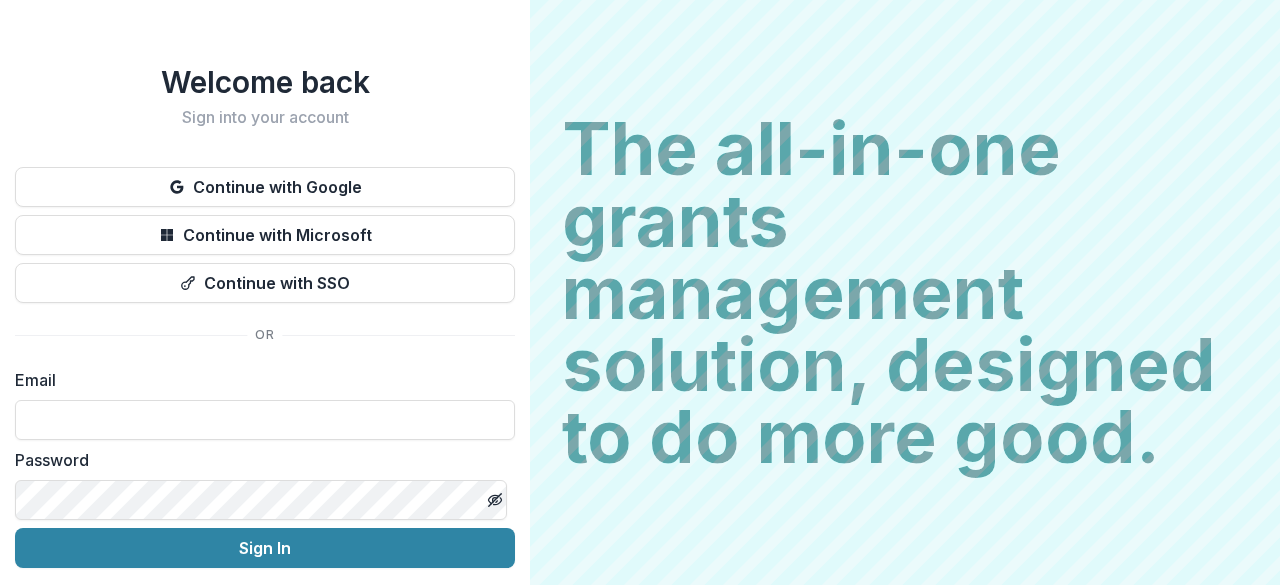 scroll, scrollTop: 0, scrollLeft: 0, axis: both 